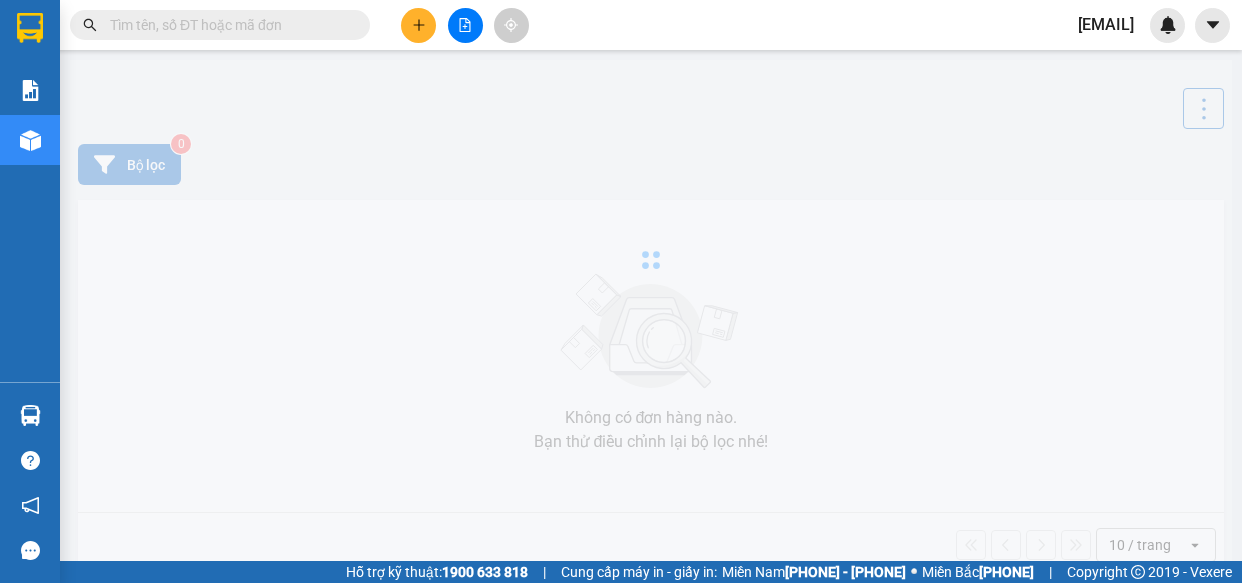scroll, scrollTop: 0, scrollLeft: 0, axis: both 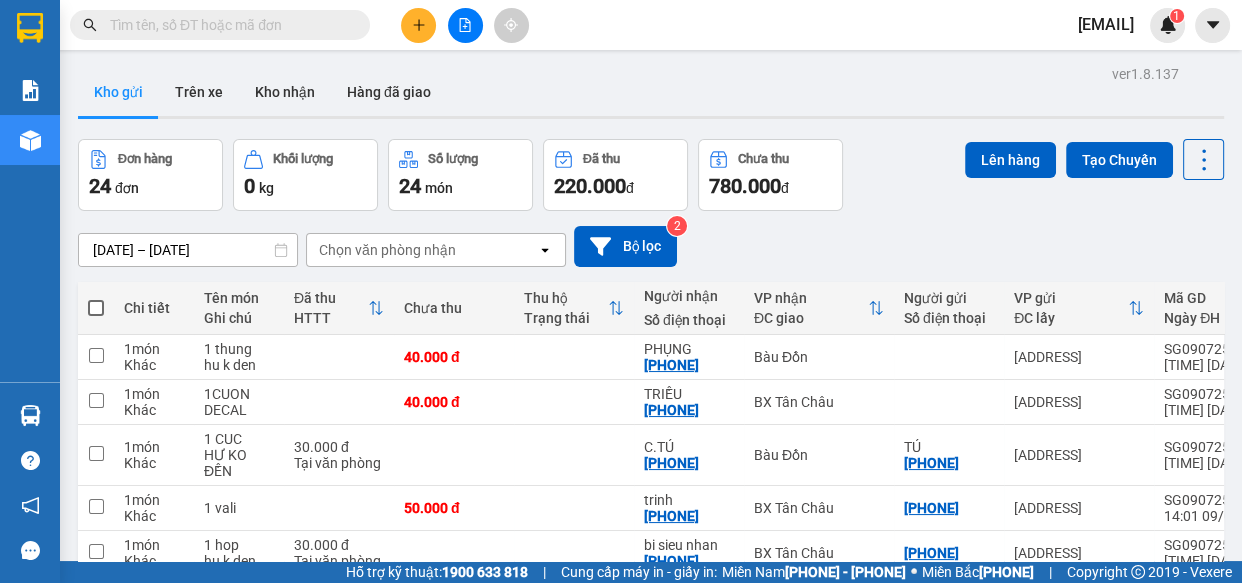 click on "09/07/2025 – 10/07/2025 Press the down arrow key to interact with the calendar and select a date. Press the escape button to close the calendar. Selected date range is from 09/07/2025 to 10/07/2025. Chọn văn phòng nhận open Bộ lọc 2 Chi tiết Tên món Ghi chú Đã thu HTTT Chưa thu Thu hộ Trạng thái Người nhận Số điện thoại VP nhận ĐC giao Người gửi Số điện thoại VP gửi ĐC lấy Mã GD Ngày ĐH Nhãn 1  món Khác 1 thung hu k den 40.000 đ PHỤNG  [PHONE] Bàu Đồn [ADDRESS] SG0907250367 15:19 09/07 Nhãn 1  món Khác 1CUON DECAL 40.000 đ TRIỀU  [PHONE] BX Tân Châu [ADDRESS] SG0907250365 14:57 09/07 Nhãn 1  món Khác 1 CUC HƯ KO ĐỀN  30.000 đ Tại văn phòng C.TÚ [PHONE] Bàu Đồn TÚ [PHONE] SG0907250360 1" at bounding box center (651, 474) 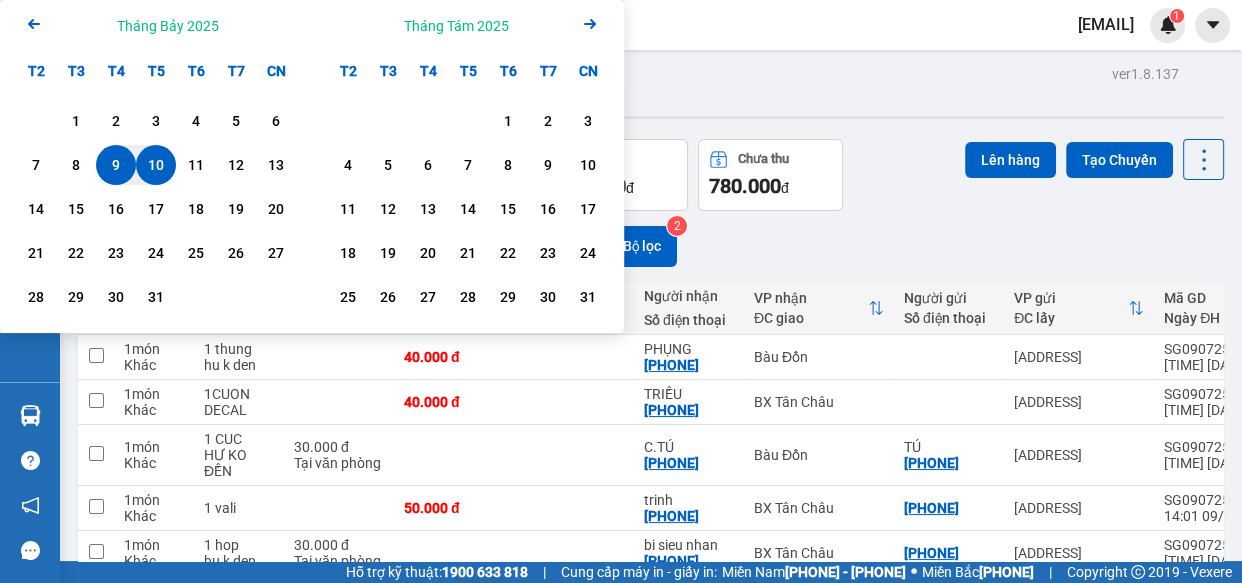 click on "10" at bounding box center (156, 165) 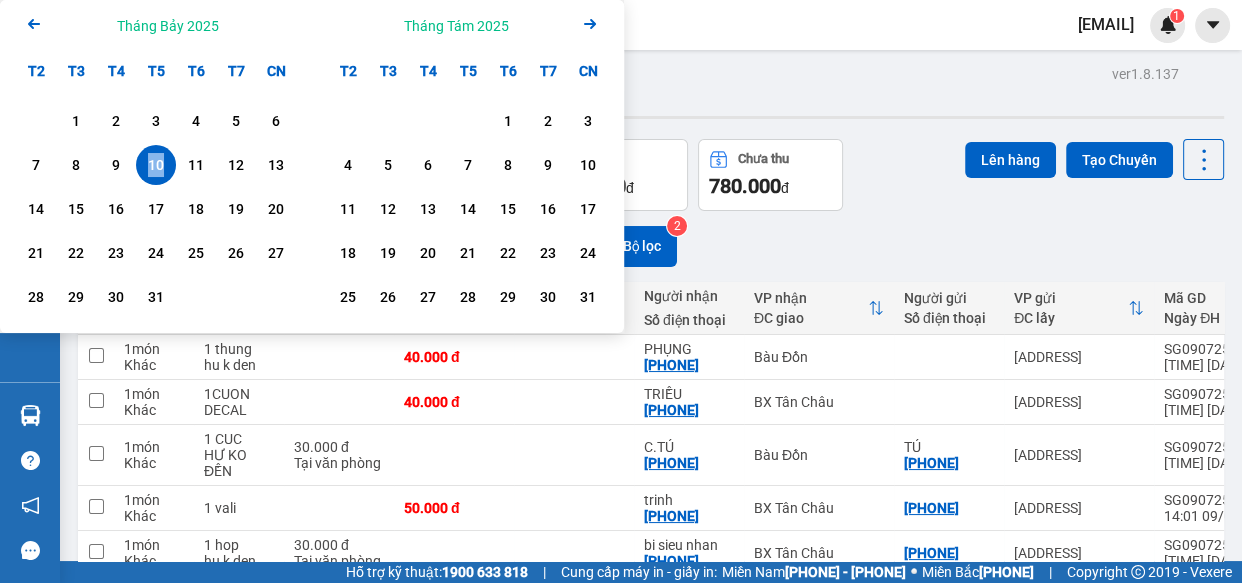 click on "10" at bounding box center [156, 165] 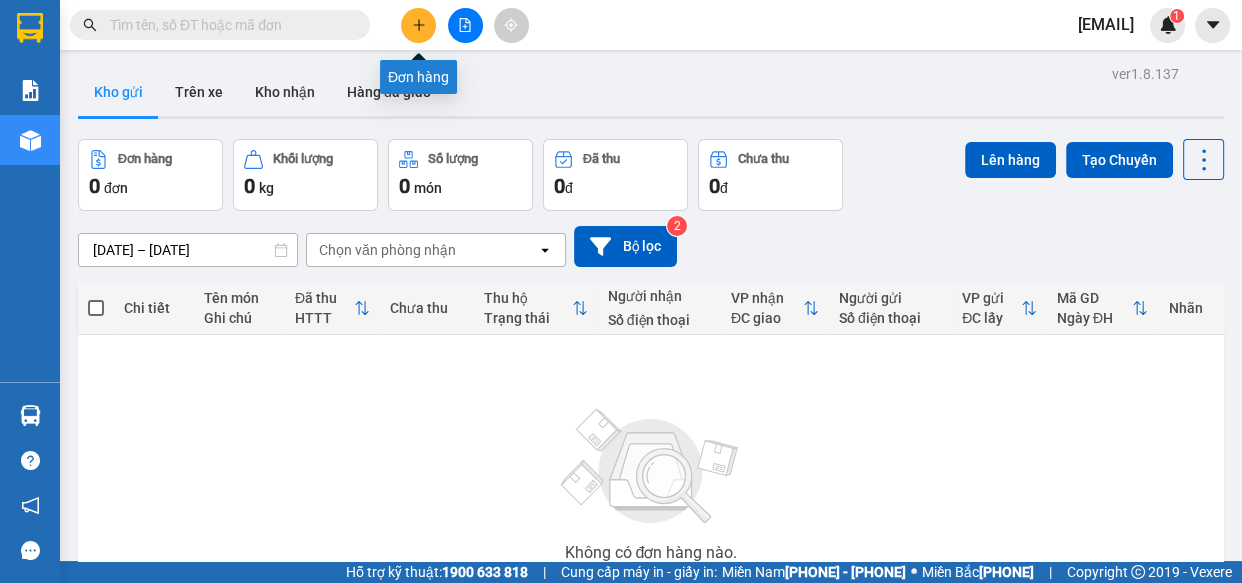 click at bounding box center [419, 25] 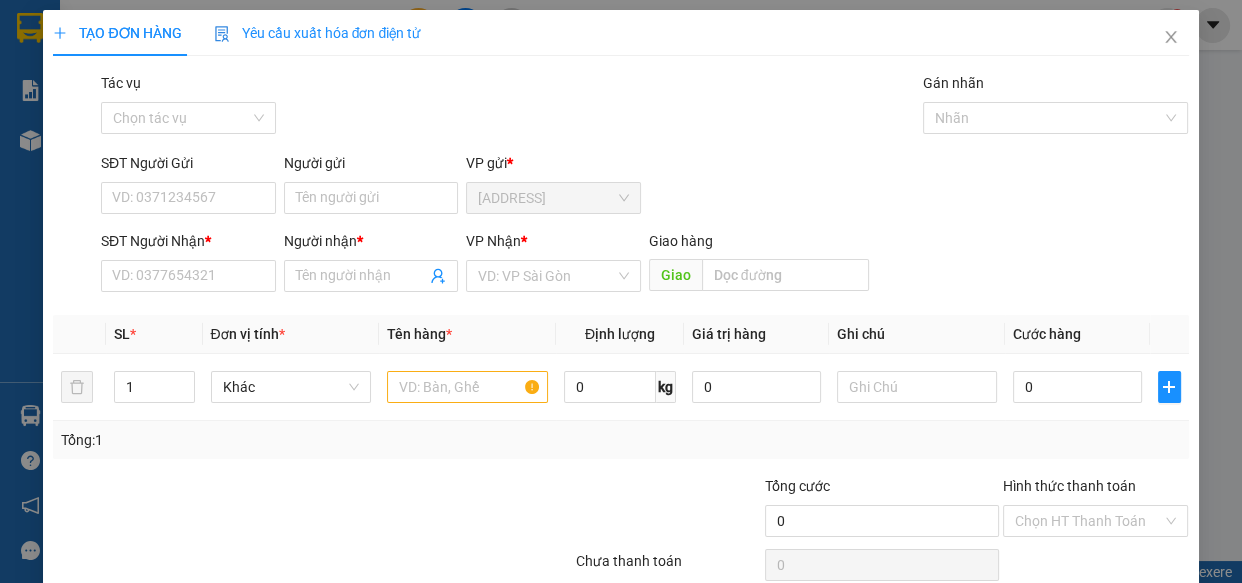 click on "SĐT Người Nhận  *" at bounding box center [188, 276] 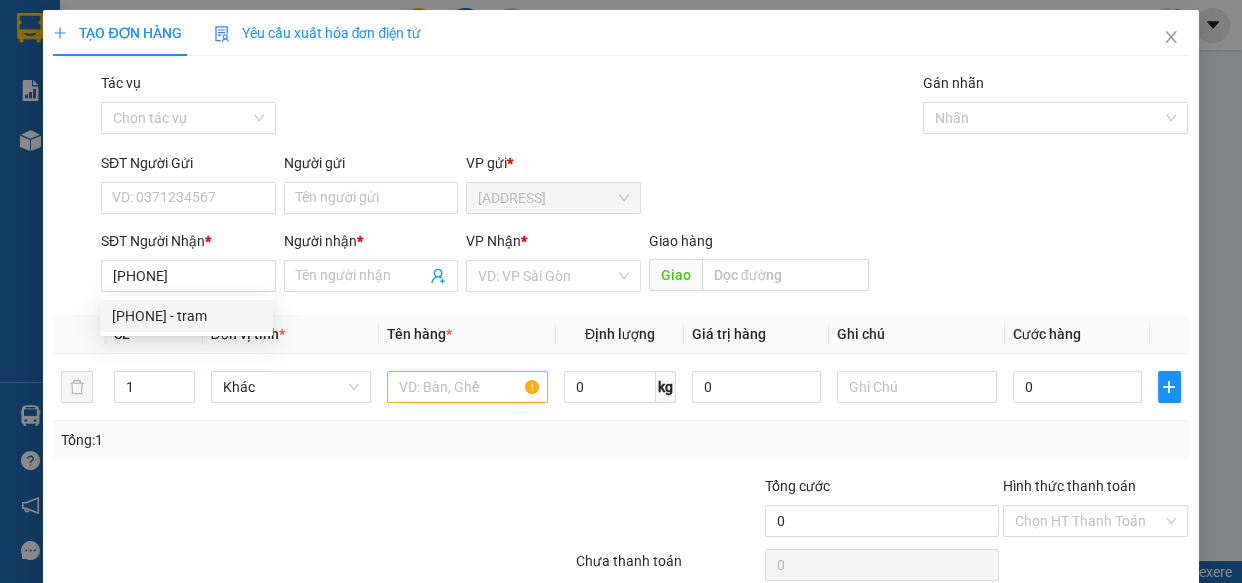 click on "[PHONE] - tram" at bounding box center (186, 316) 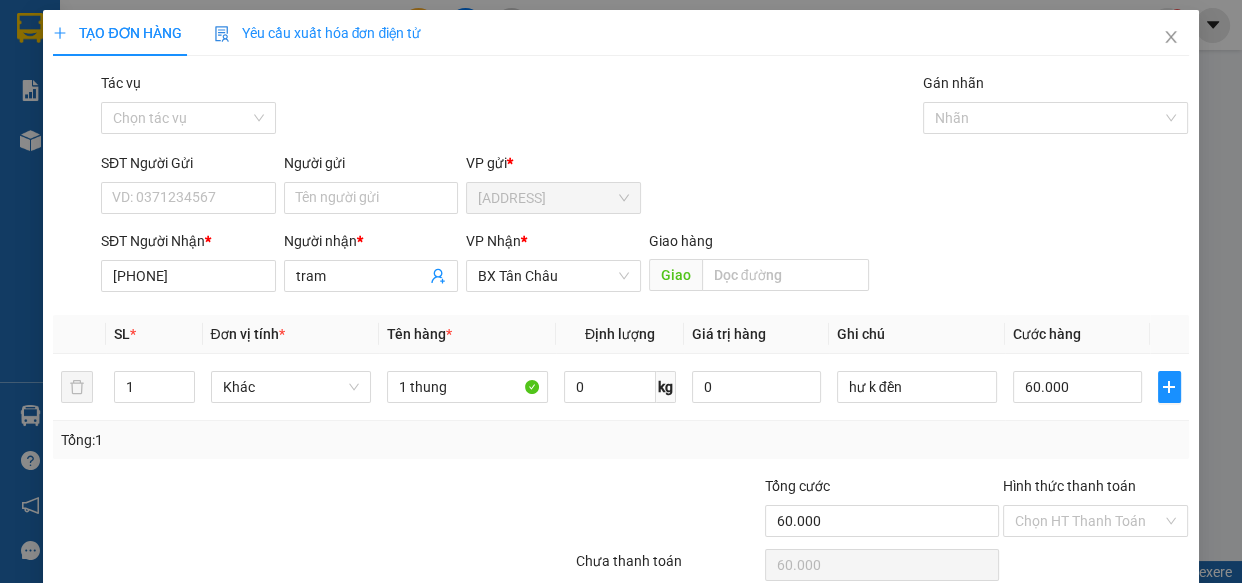 type on "[PHONE]" 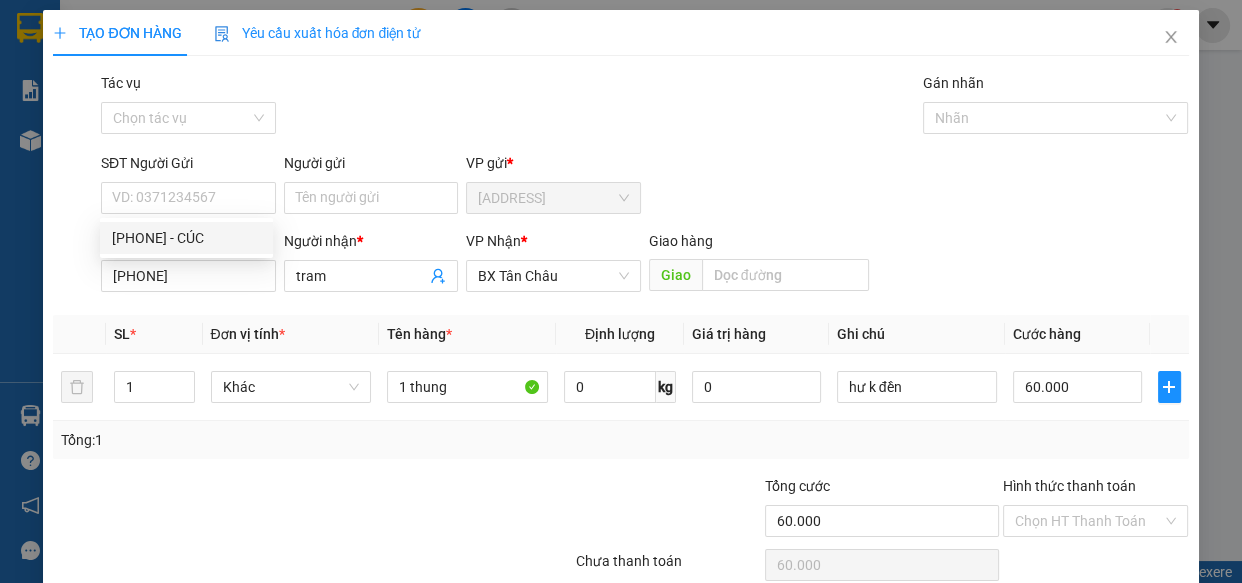 click on "[PHONE] - CÚC" at bounding box center [0, 0] 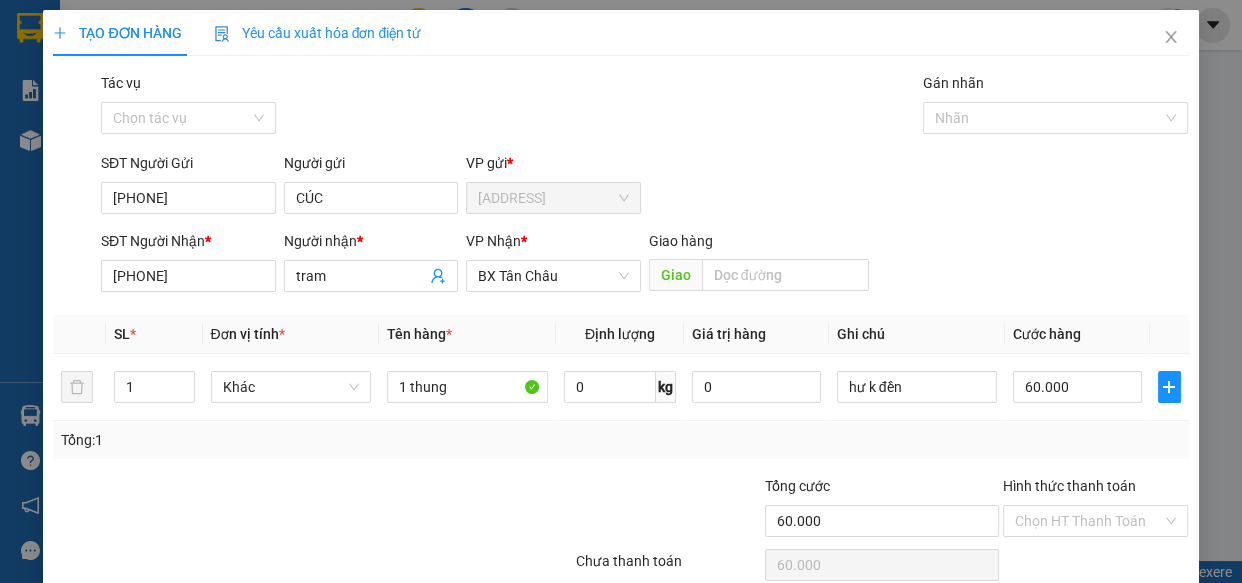 scroll, scrollTop: 87, scrollLeft: 0, axis: vertical 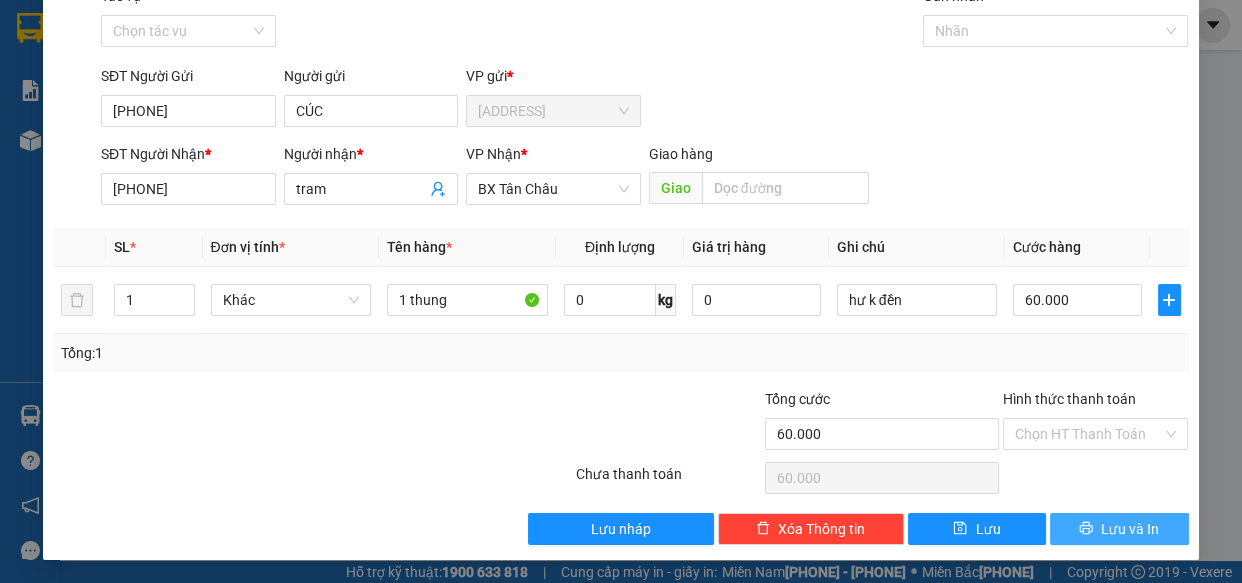 click on "Lưu và In" at bounding box center (1130, 529) 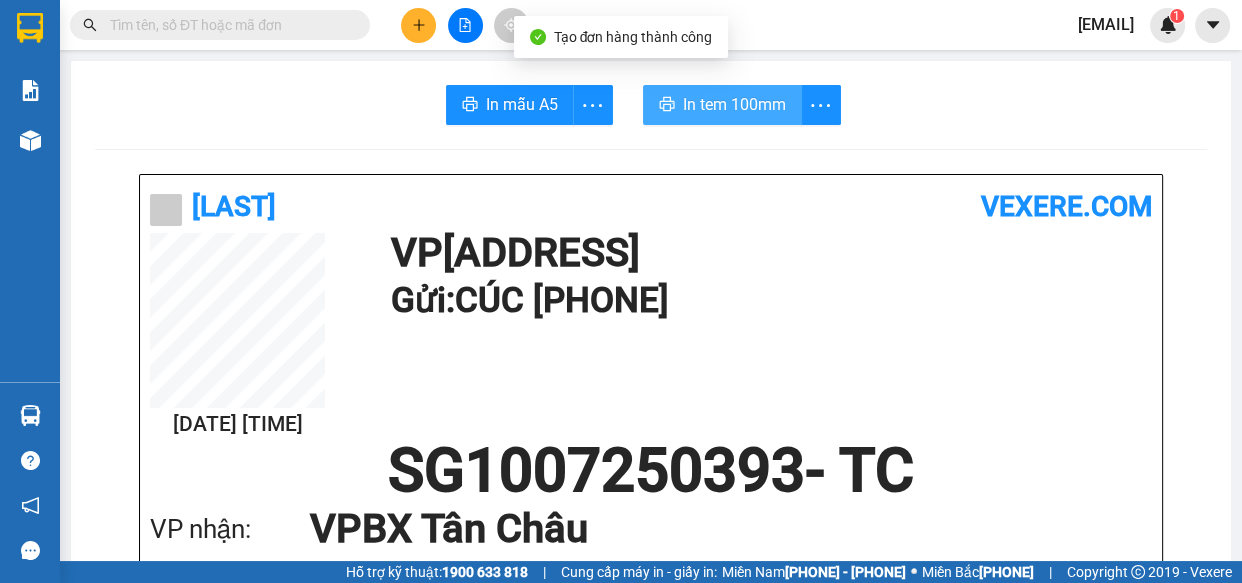 click on "In tem 100mm" at bounding box center [510, 105] 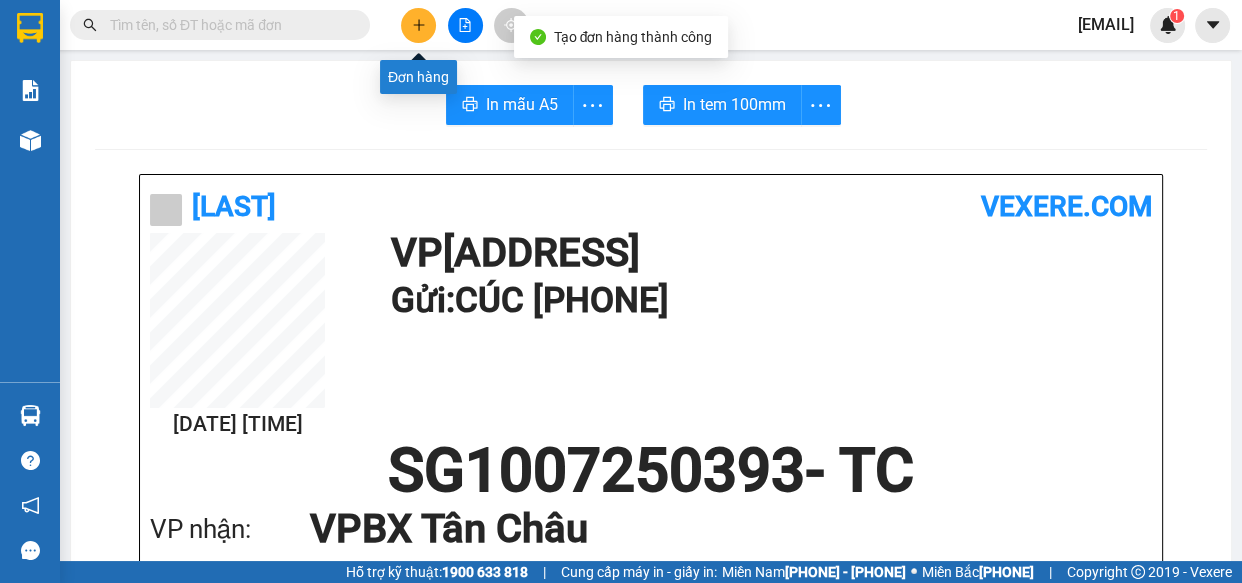 click at bounding box center (418, 25) 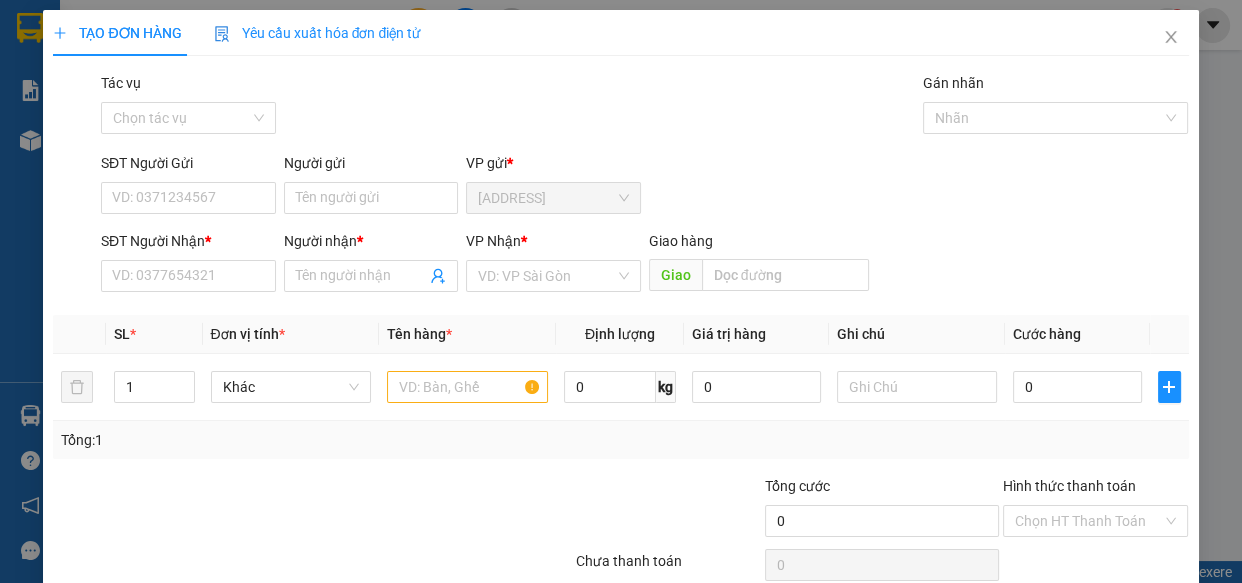click on "SĐT Người Nhận  *" at bounding box center (188, 276) 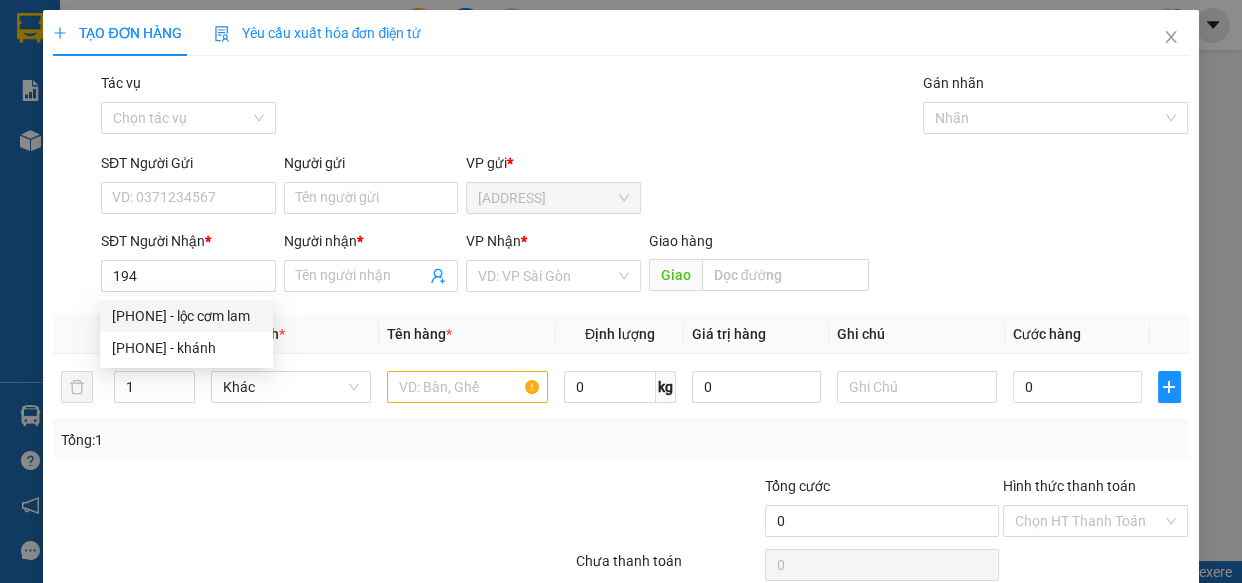 click on "[PHONE] - lộc cơm lam" at bounding box center [186, 316] 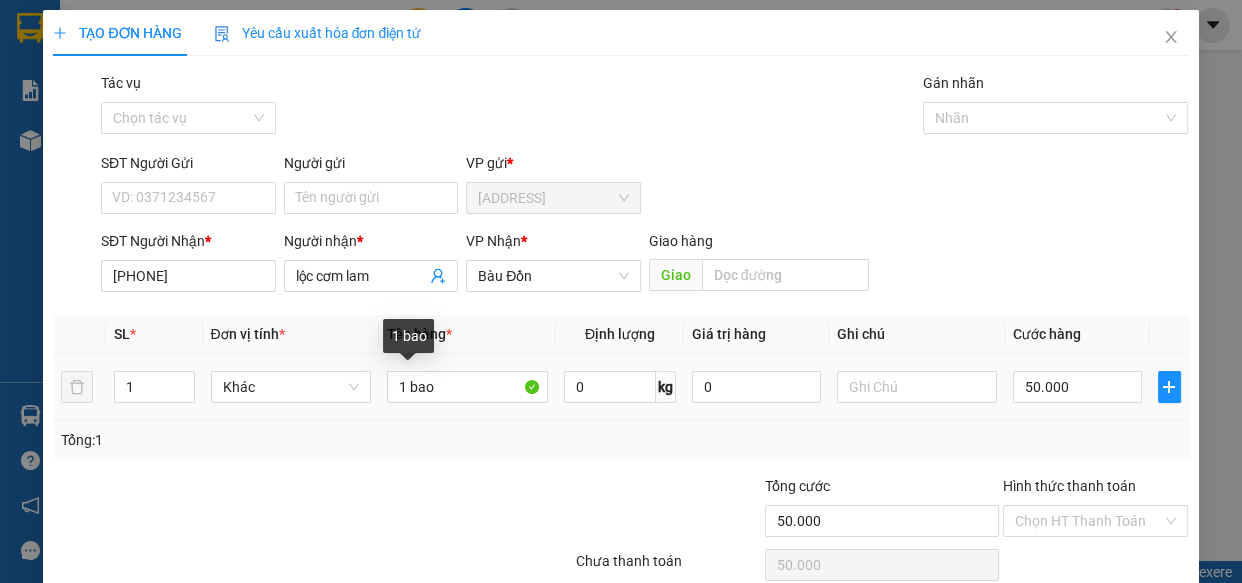type on "[PHONE]" 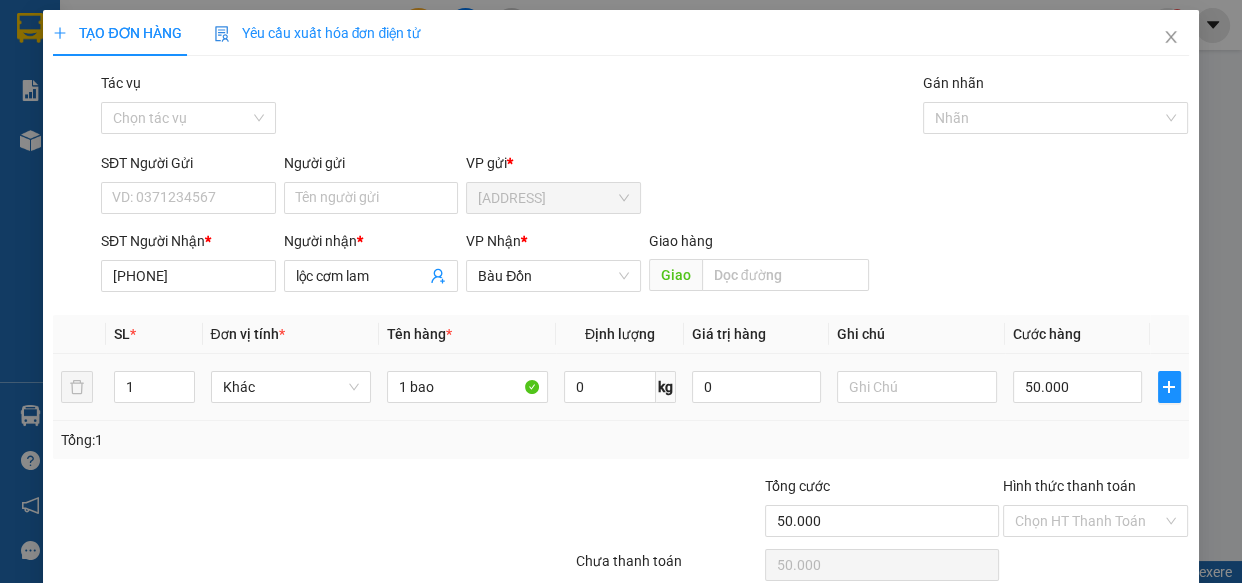 click on "1 bao" at bounding box center [467, 387] 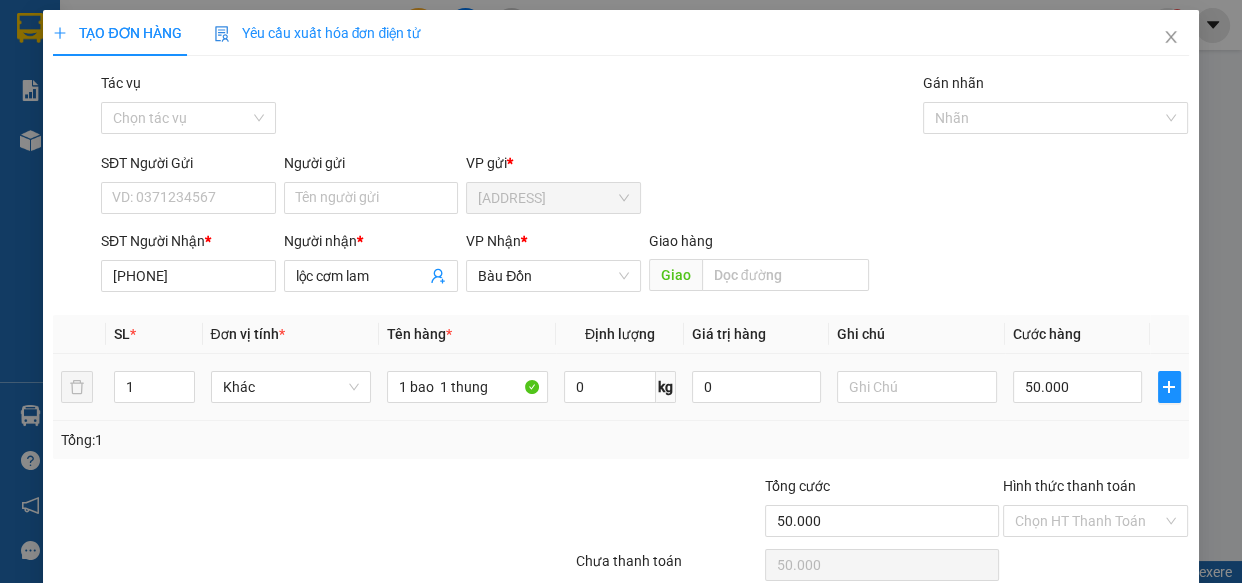 type on "1 bao  1 thung" 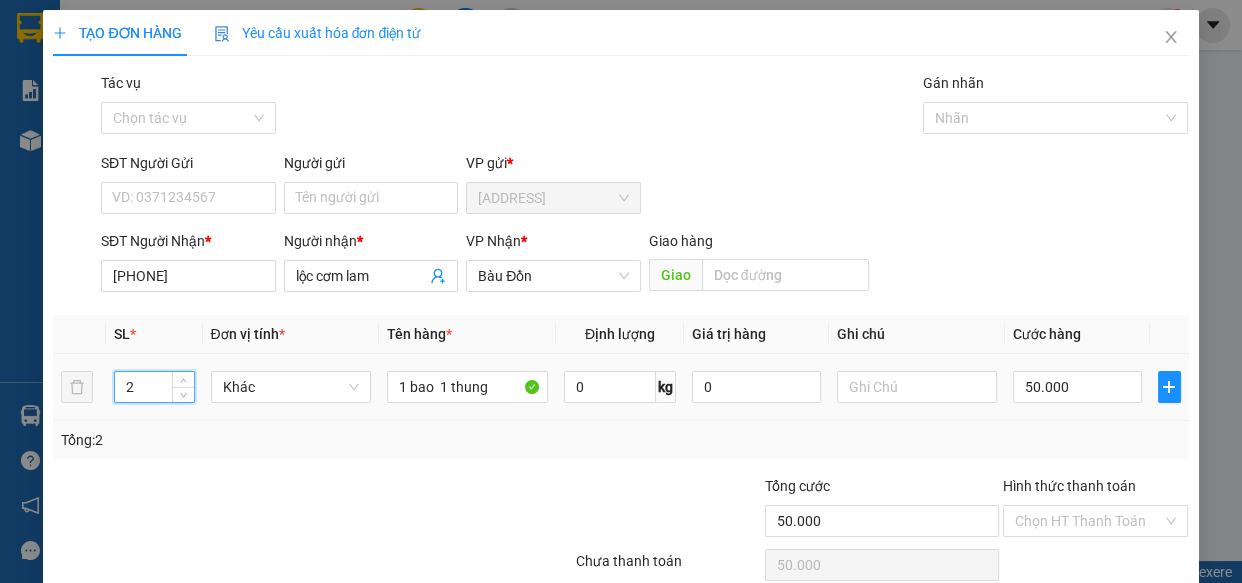 click at bounding box center (183, 379) 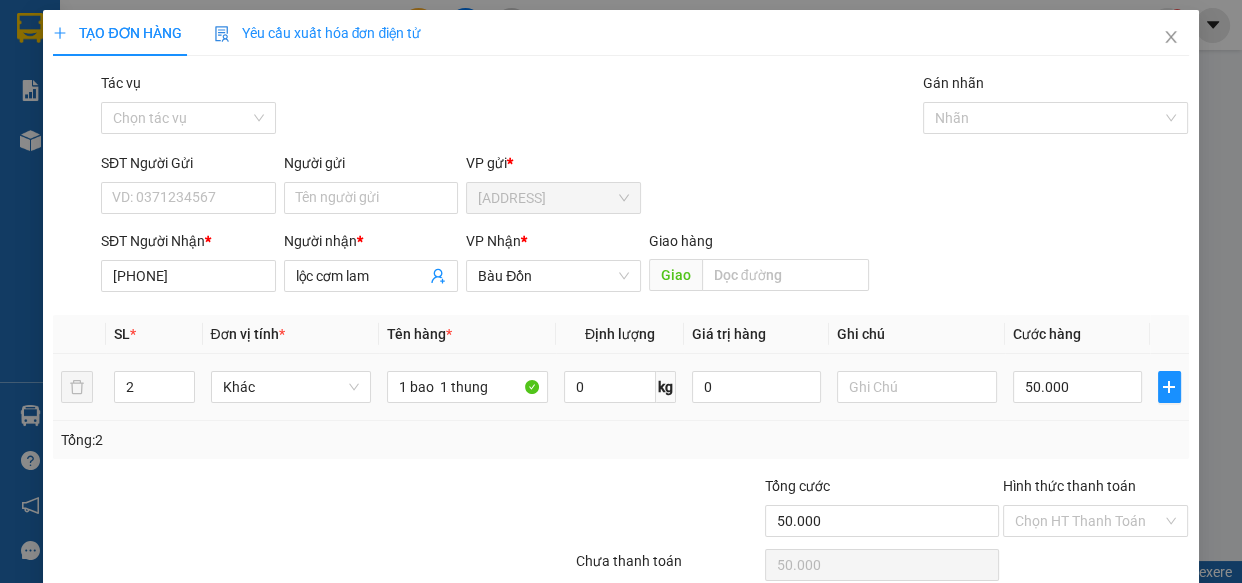 click on "50.000" at bounding box center (467, 387) 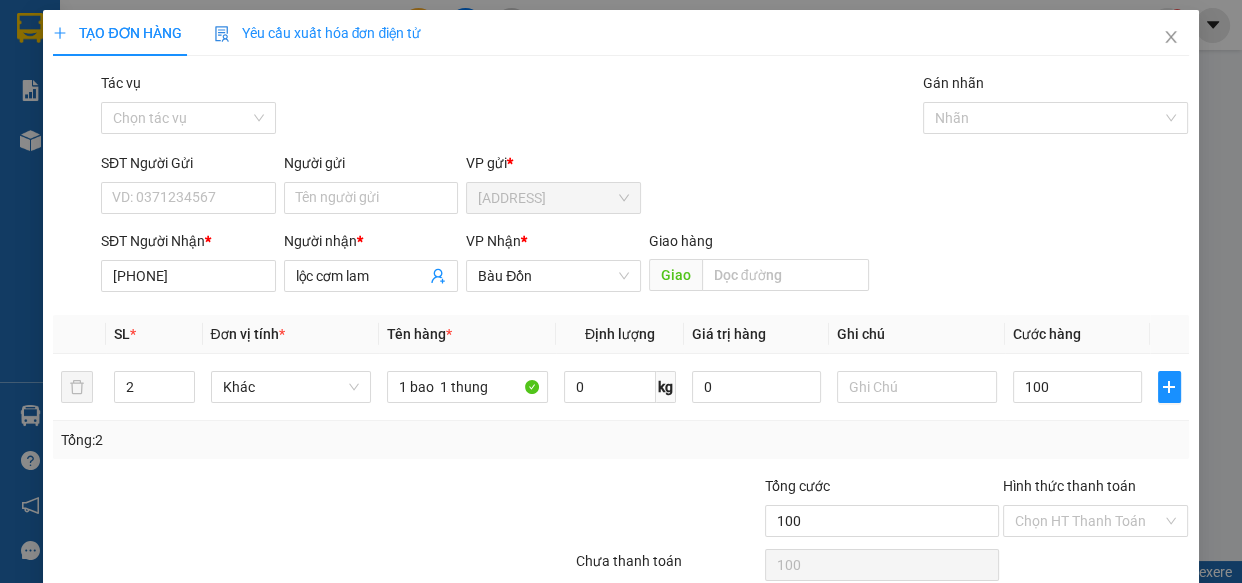 scroll, scrollTop: 87, scrollLeft: 0, axis: vertical 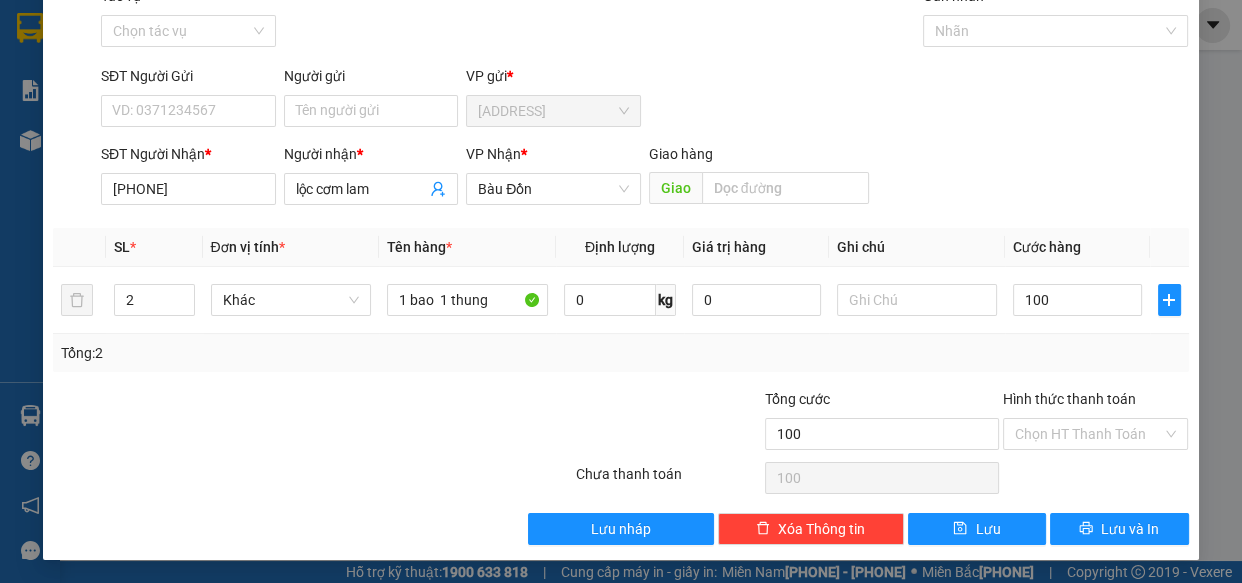 type on "100" 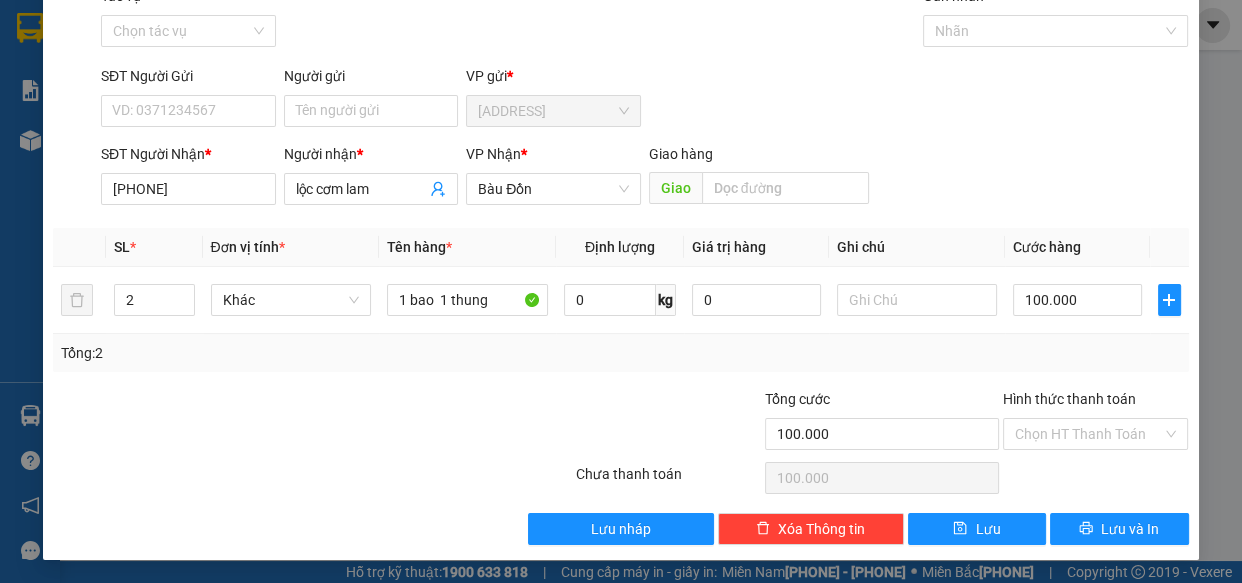 click on "SĐT Người Nhận  * [PHONE] Người nhận  * lộc cơm lam VP Nhận  * Bàu Đồn Giao hàng Giao" at bounding box center (645, 20) 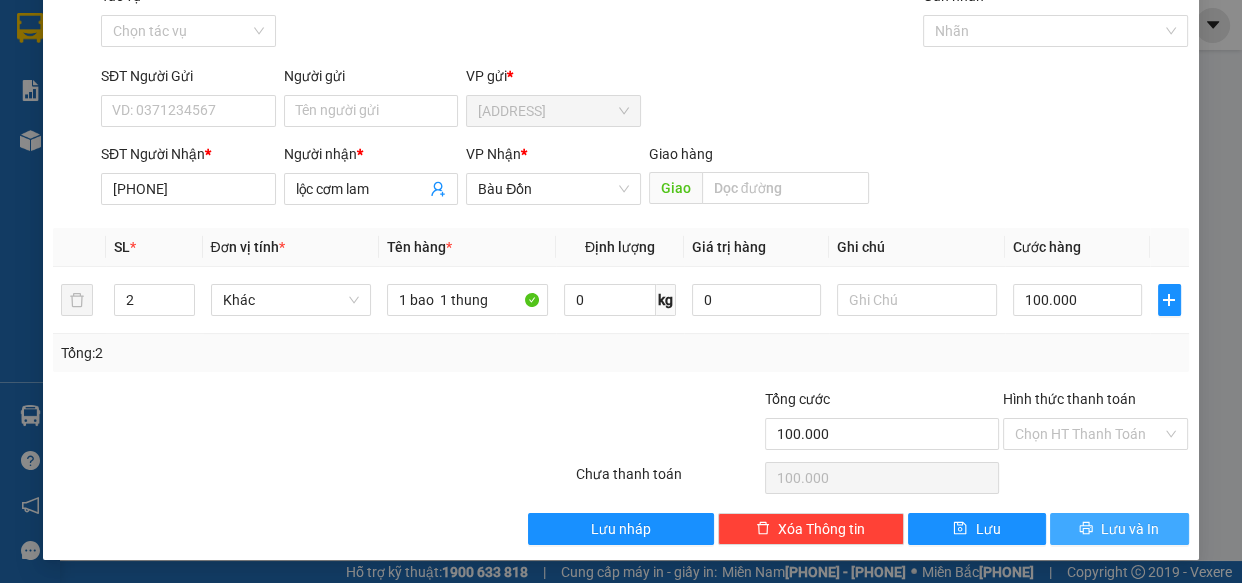 click on "Lưu và In" at bounding box center (1119, 529) 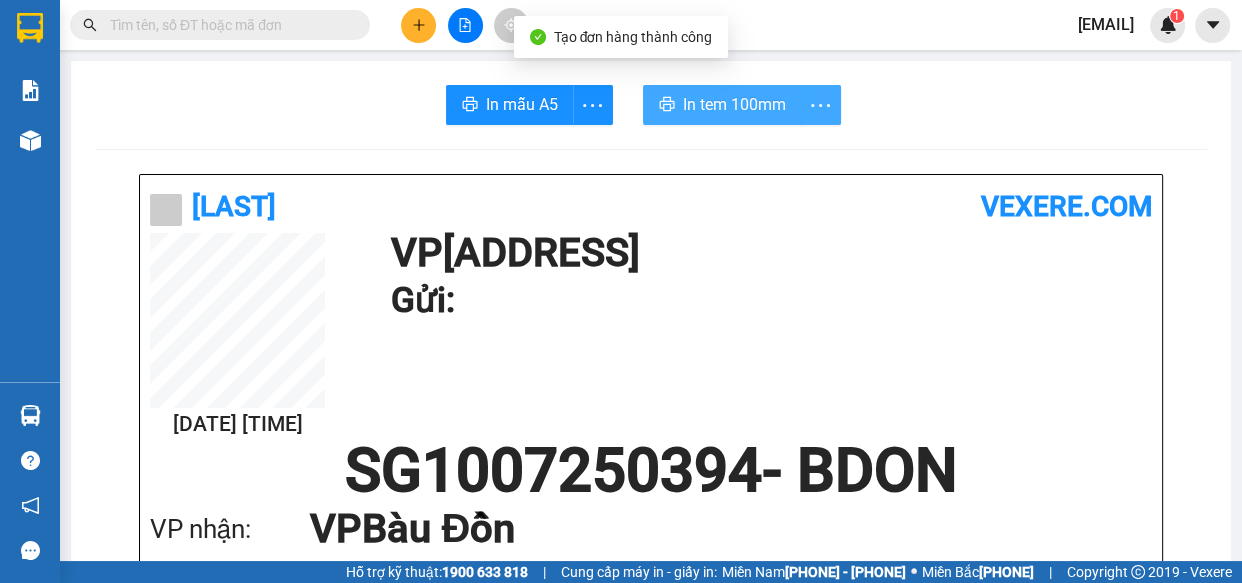 drag, startPoint x: 792, startPoint y: 101, endPoint x: 810, endPoint y: 106, distance: 18.681541 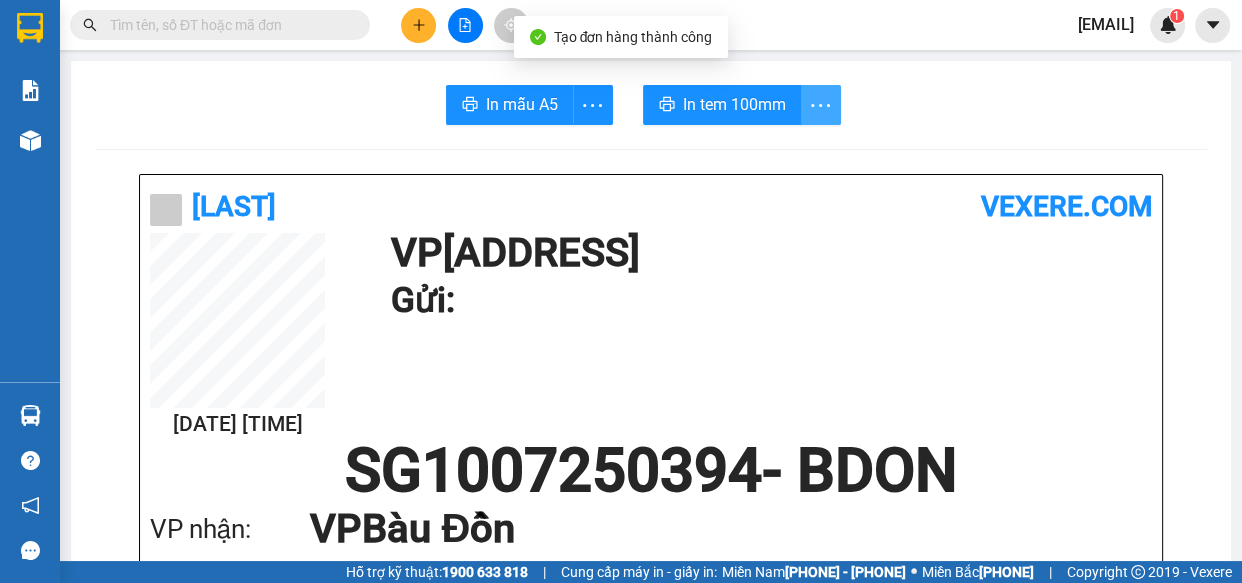 click at bounding box center [592, 105] 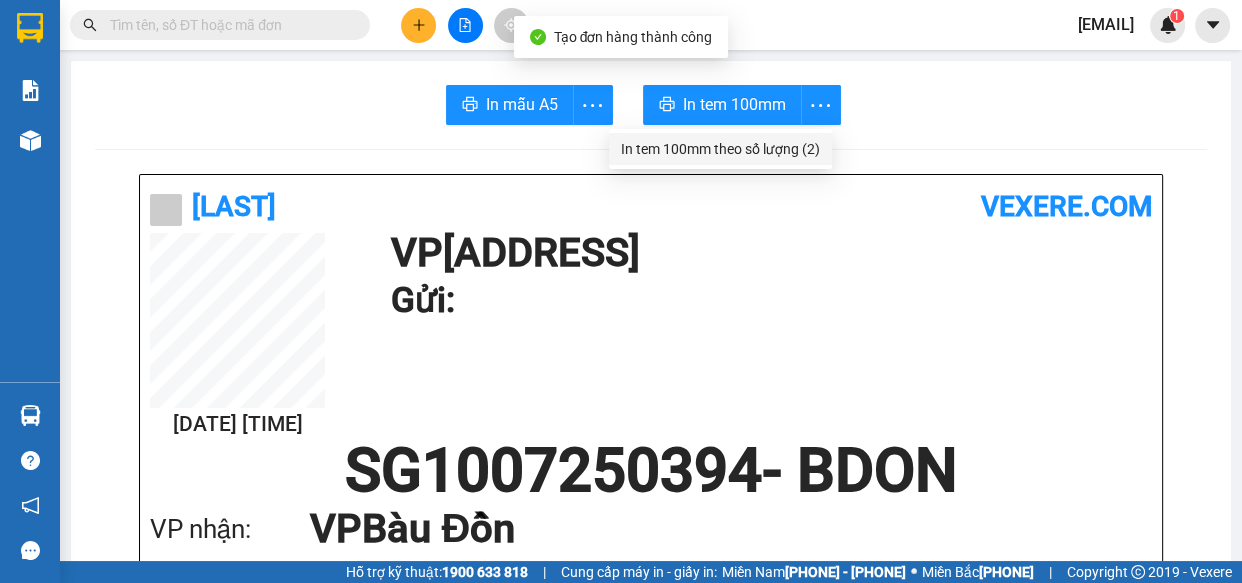 click on "In tem 100mm theo số lượng   (2)" at bounding box center (720, 149) 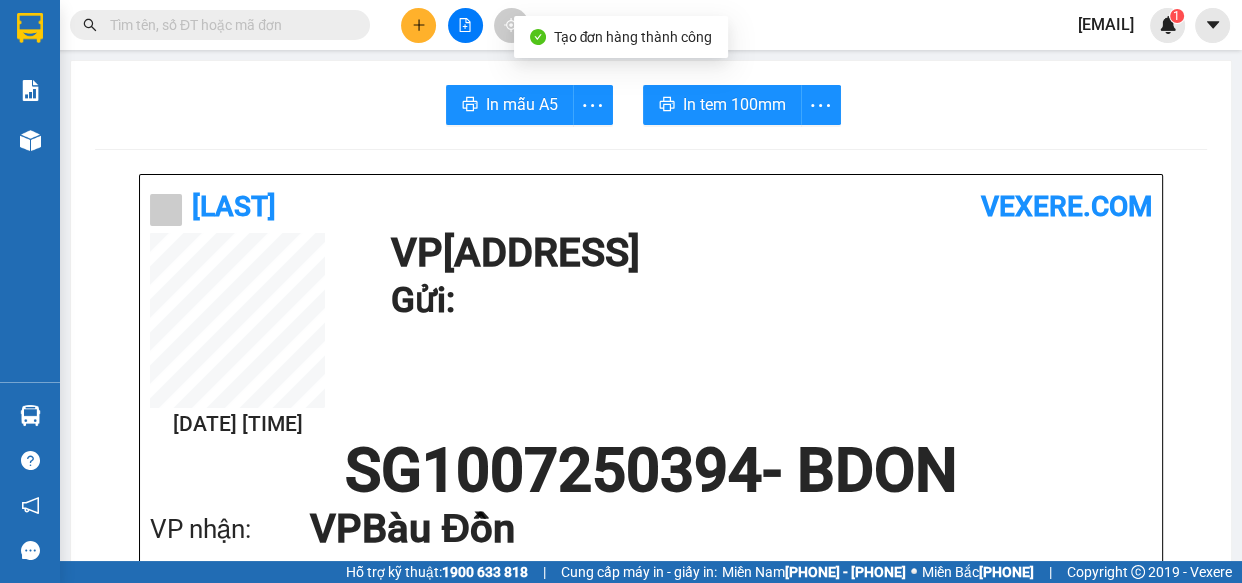 scroll, scrollTop: 0, scrollLeft: 0, axis: both 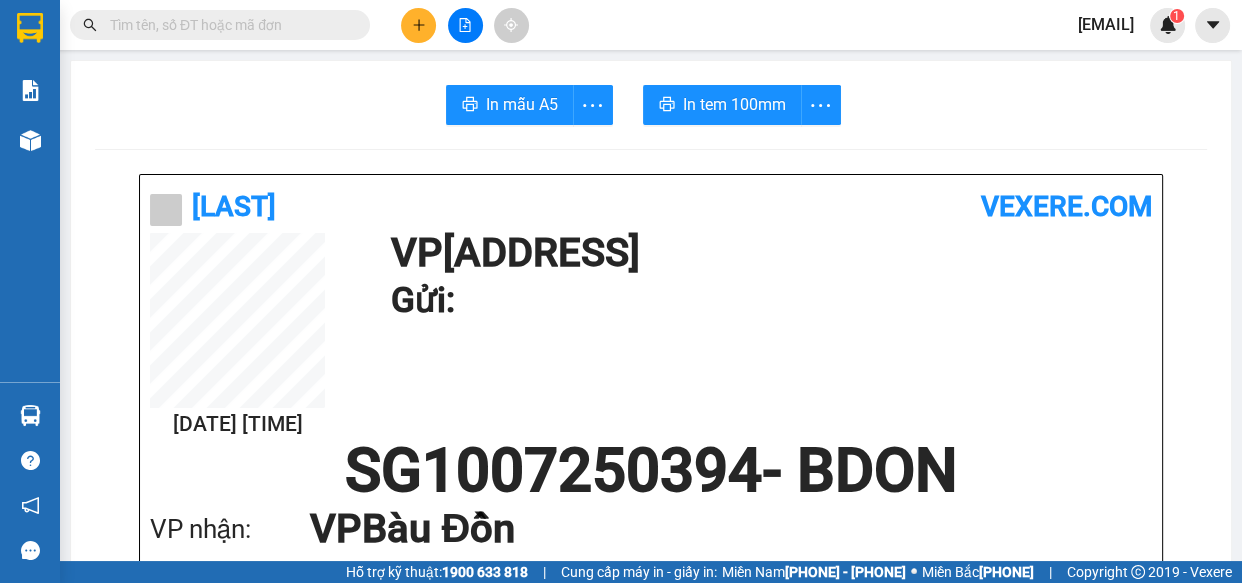 click at bounding box center (418, 25) 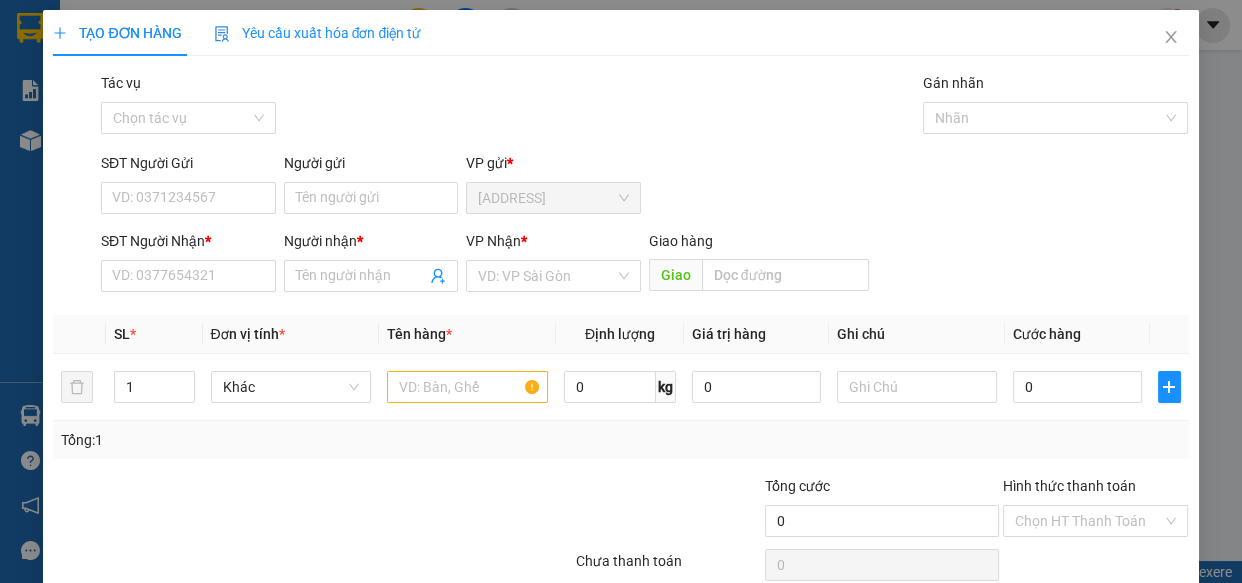 click on "SĐT Người Nhận  * VD: [PHONE]" at bounding box center (188, 107) 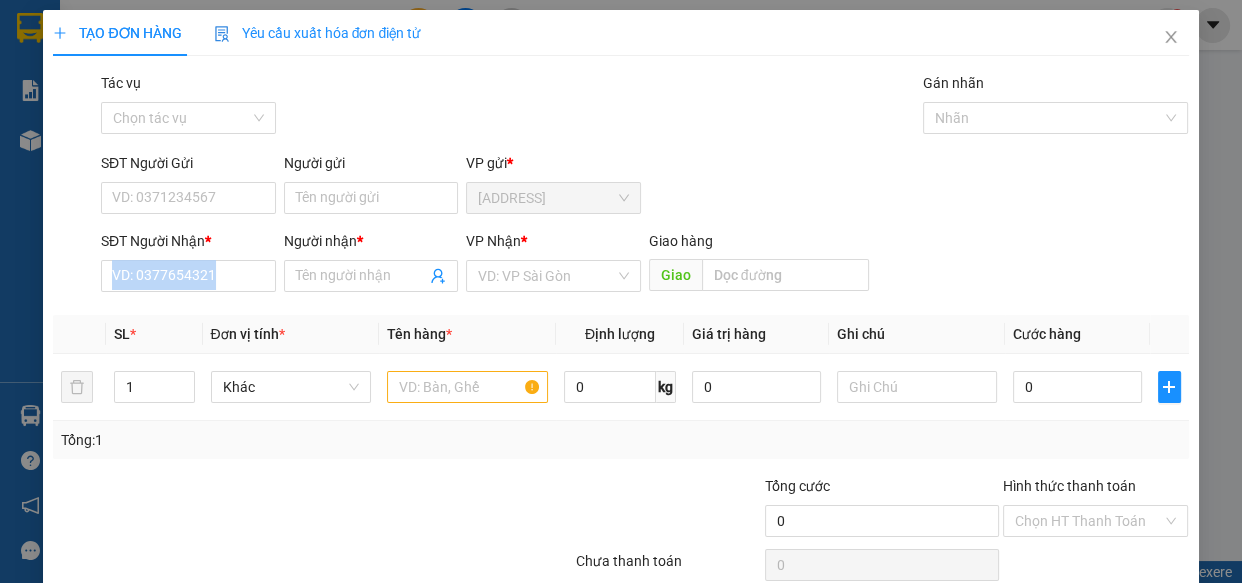 click on "SĐT Người Nhận  *" at bounding box center [188, 276] 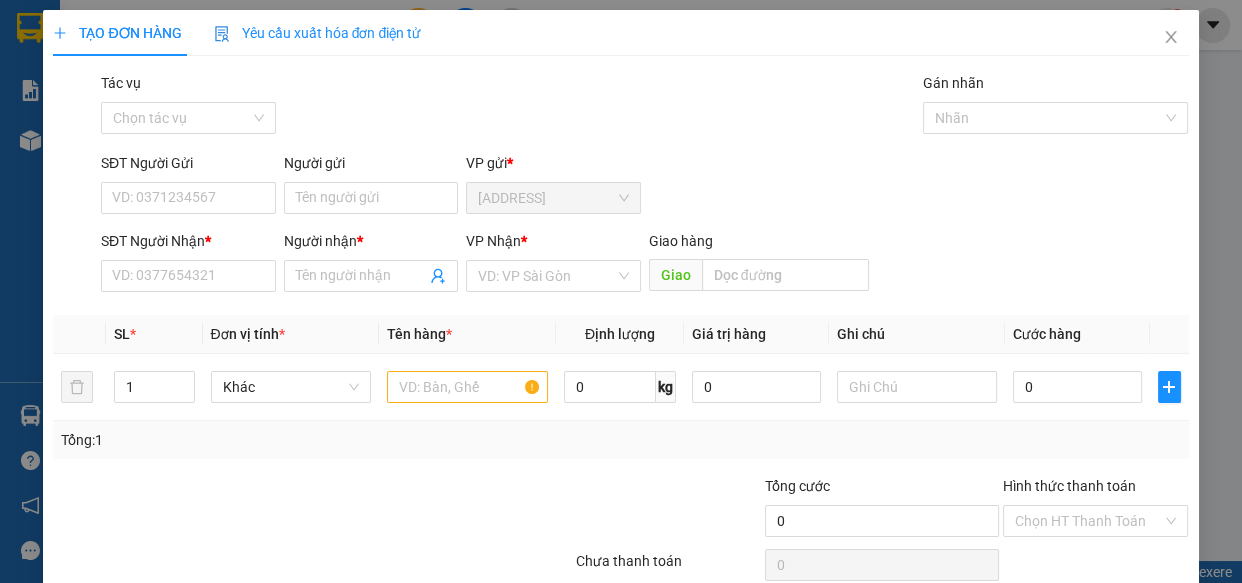 click on "SĐT Người Nhận  *" at bounding box center [188, 276] 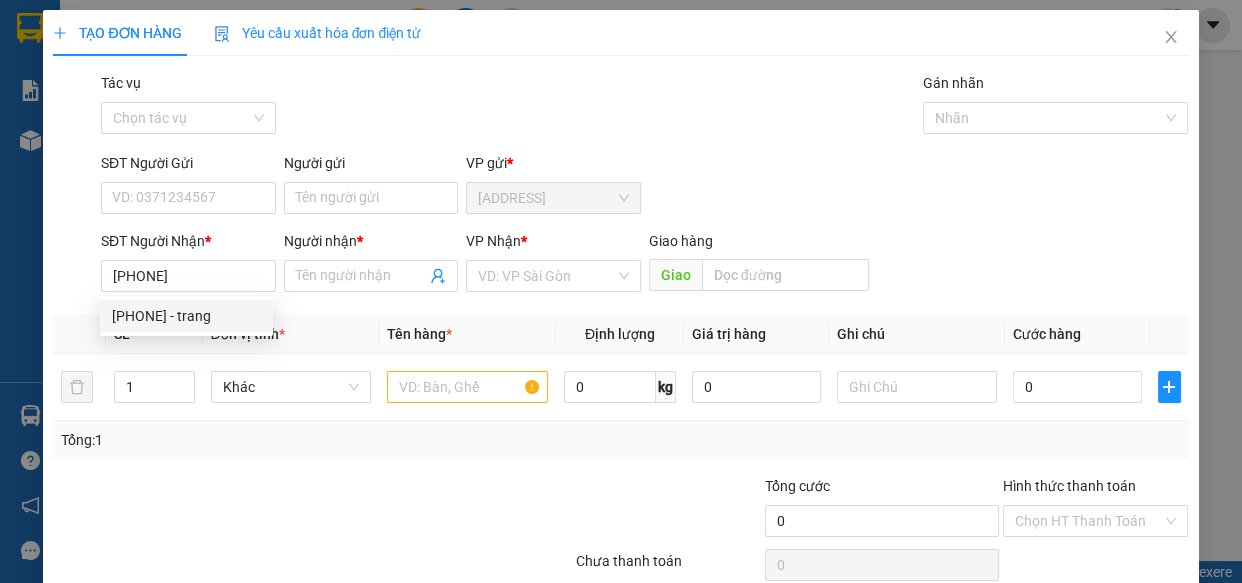 click on "[PHONE] - trang" at bounding box center (186, 316) 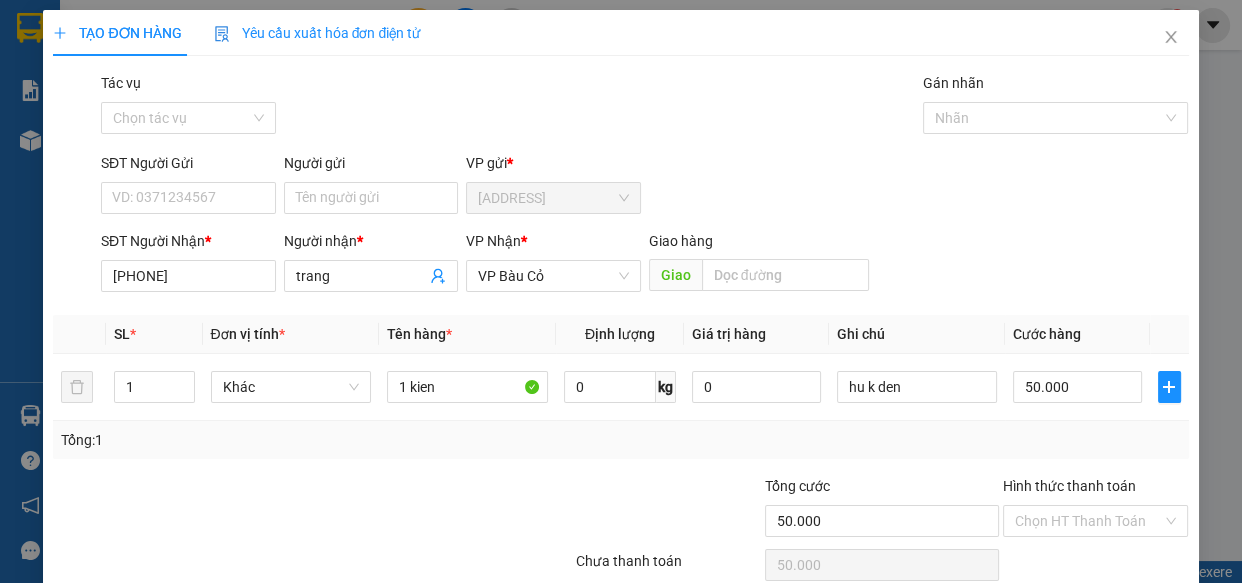 type on "[PHONE]" 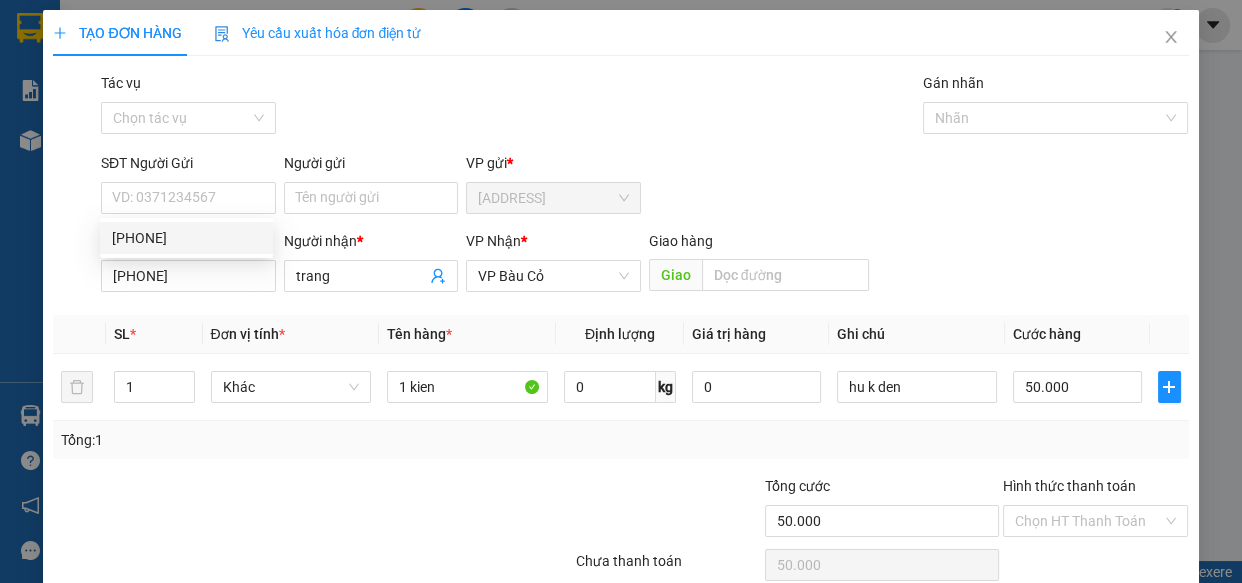 click on "[PHONE]" at bounding box center (0, 0) 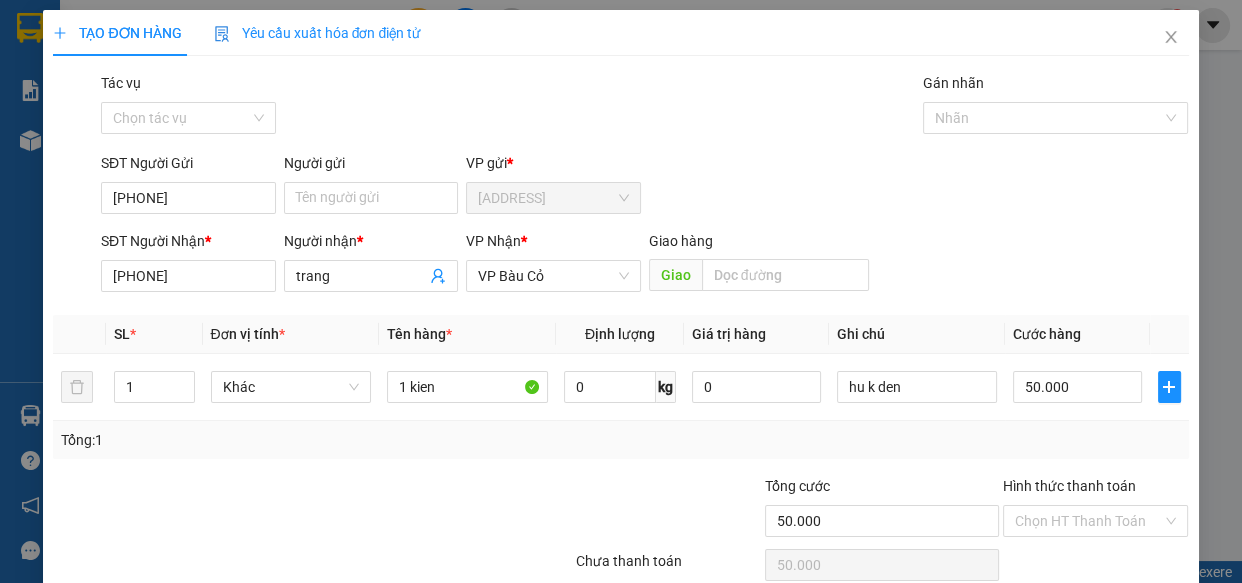 scroll, scrollTop: 87, scrollLeft: 0, axis: vertical 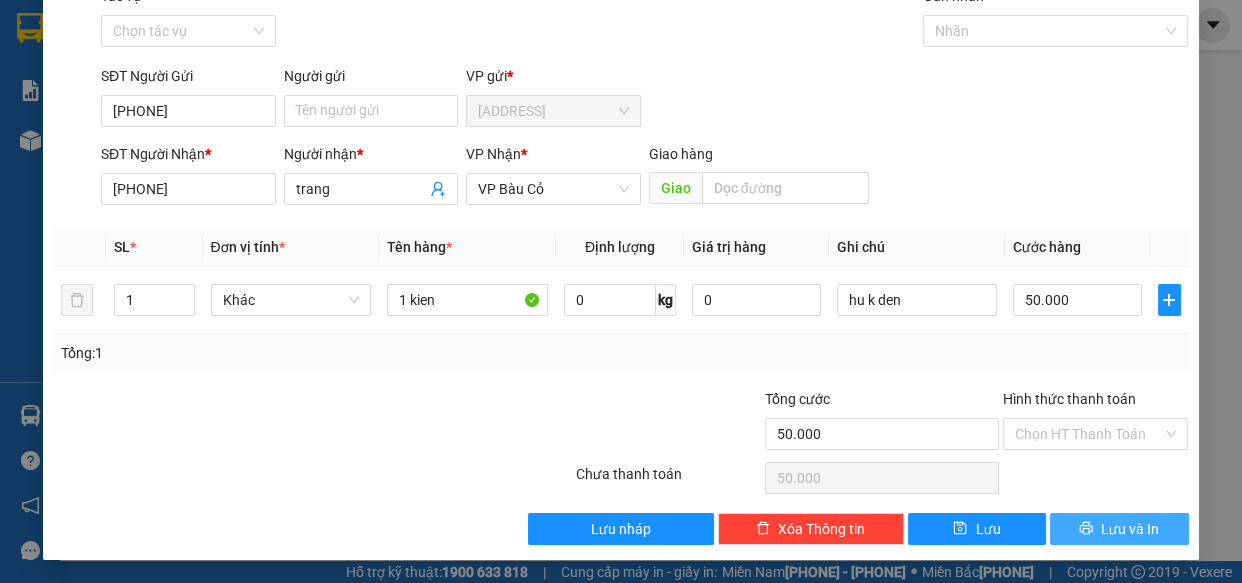 click on "Lưu và In" at bounding box center [1130, 529] 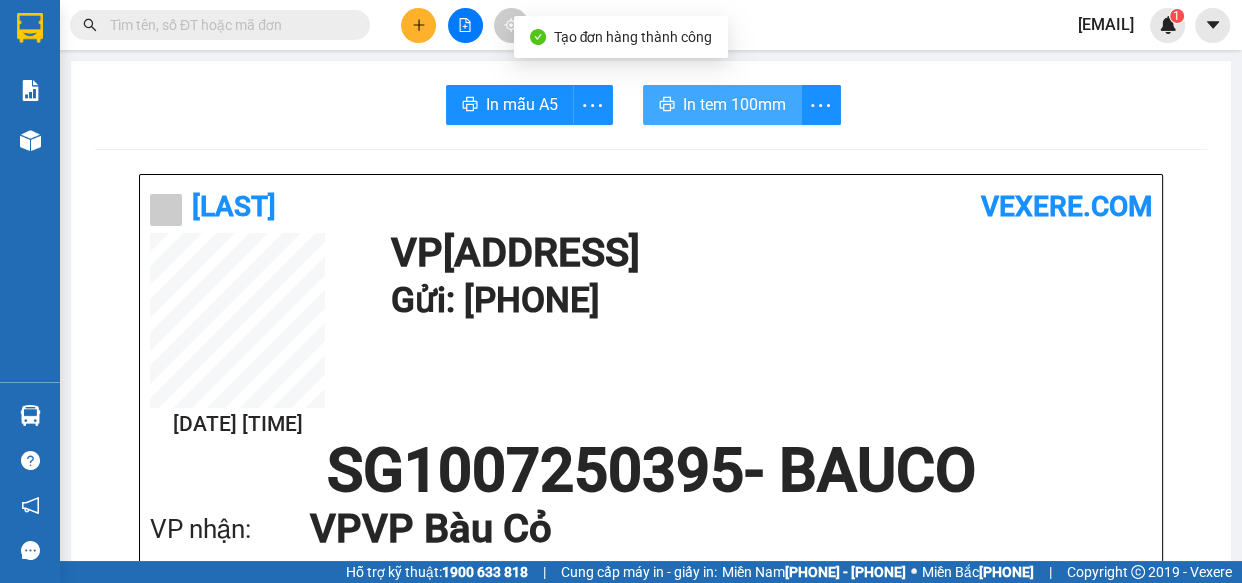 click on "In tem 100mm" at bounding box center [522, 104] 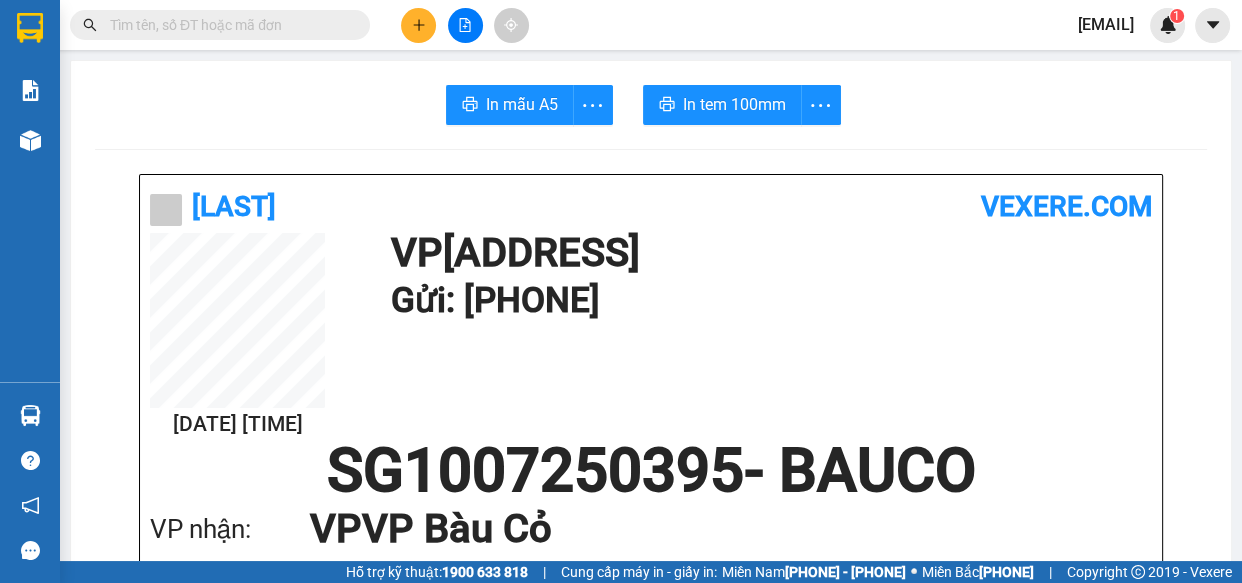 scroll, scrollTop: 272, scrollLeft: 0, axis: vertical 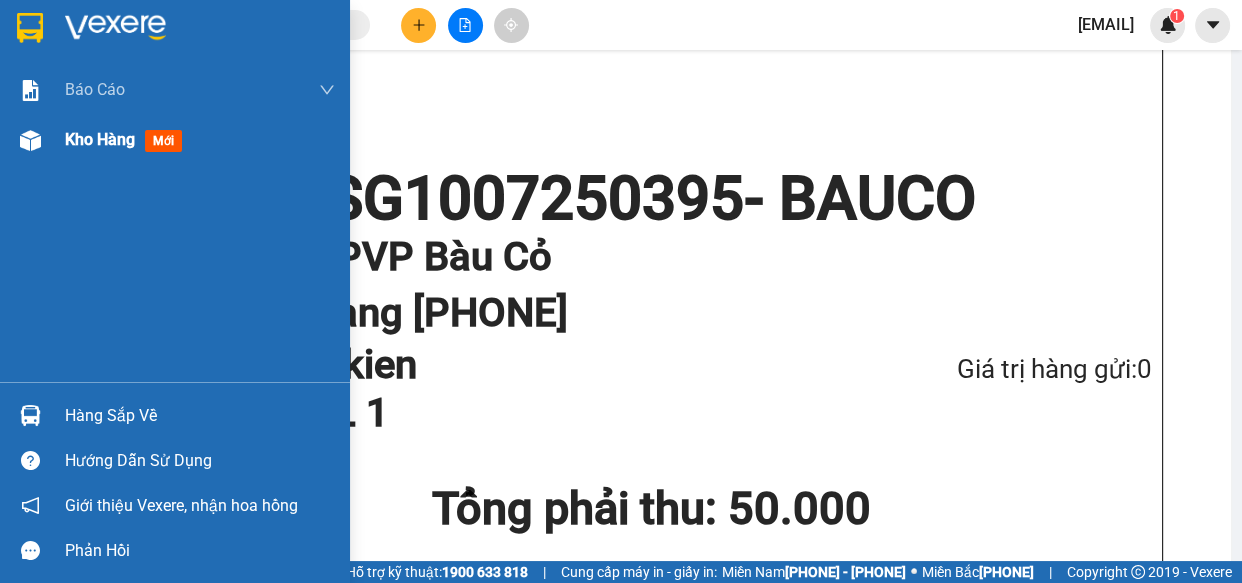 click on "Kho hàng" at bounding box center [100, 139] 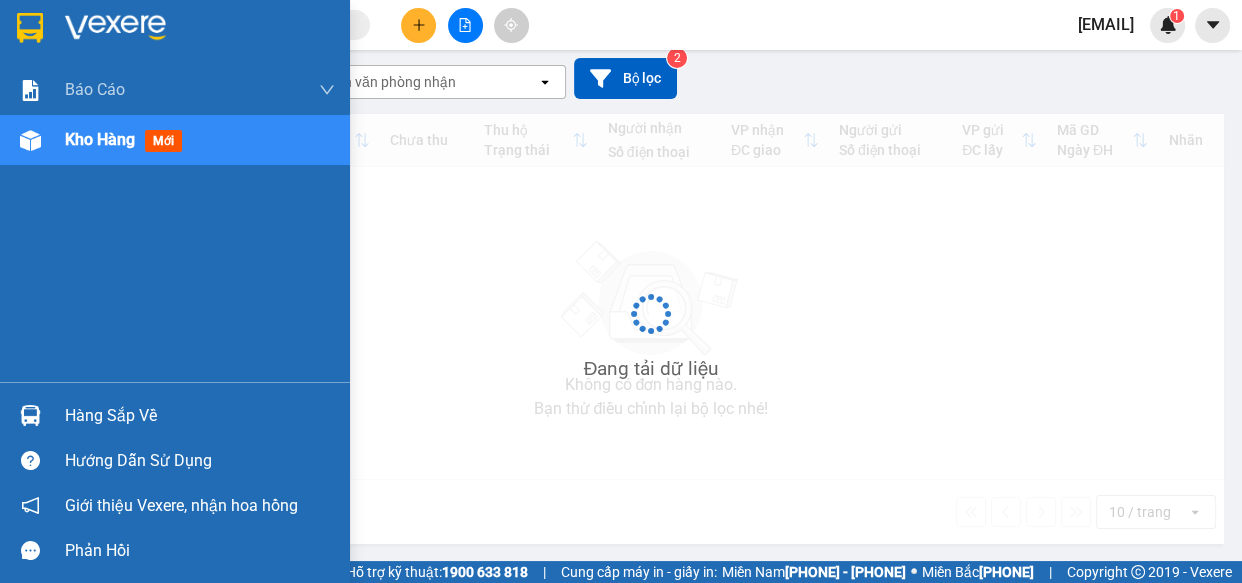 scroll, scrollTop: 91, scrollLeft: 0, axis: vertical 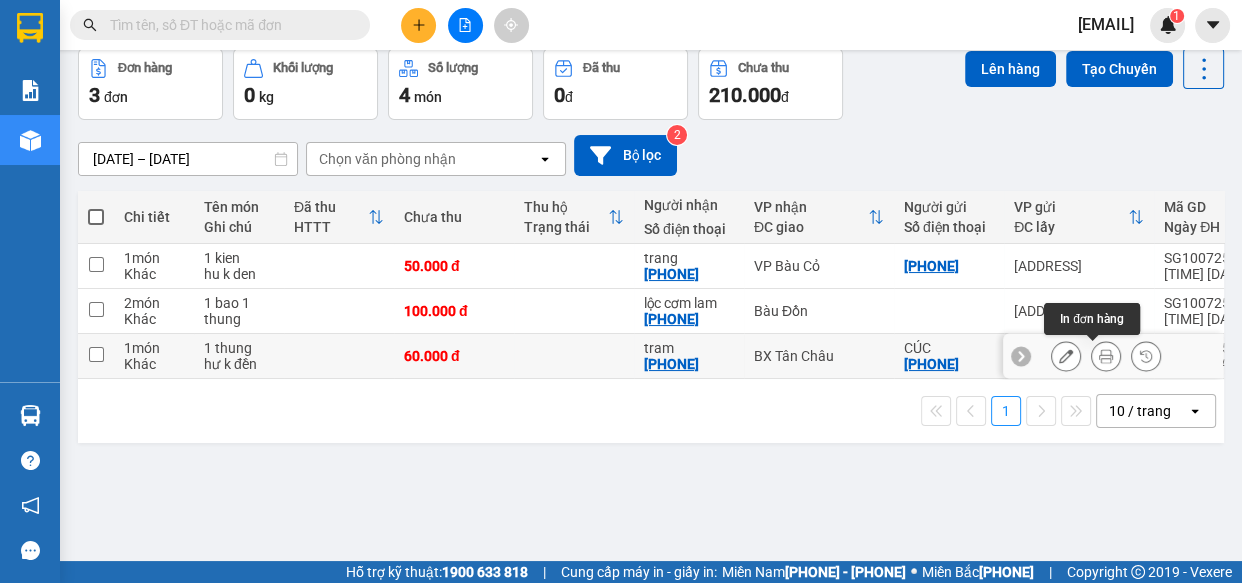 click at bounding box center (1106, 356) 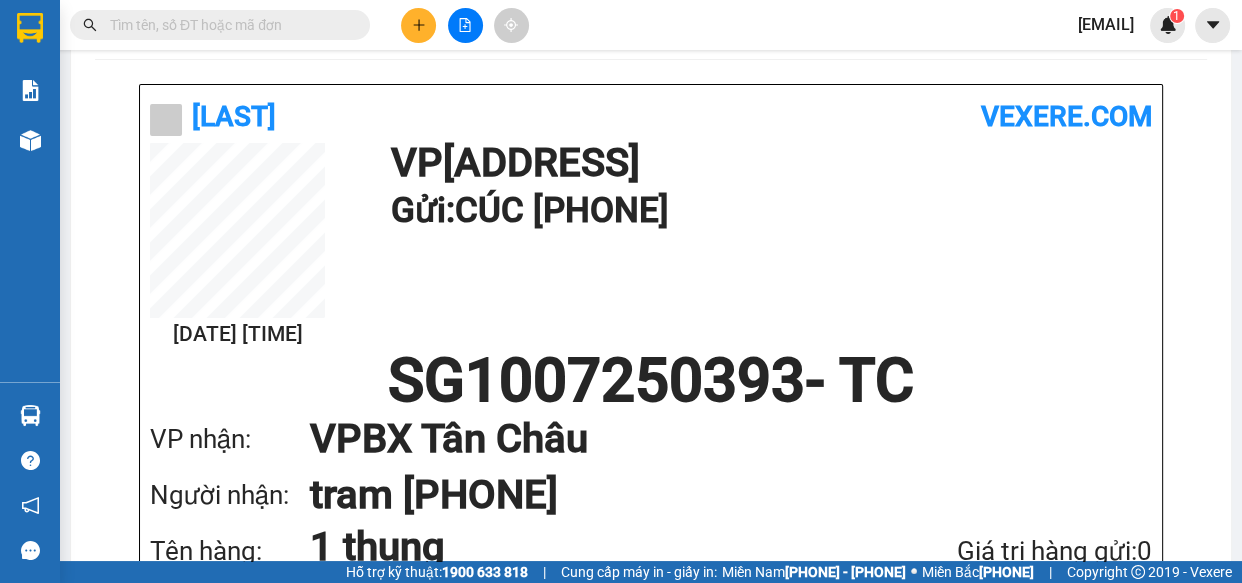 scroll, scrollTop: 181, scrollLeft: 0, axis: vertical 